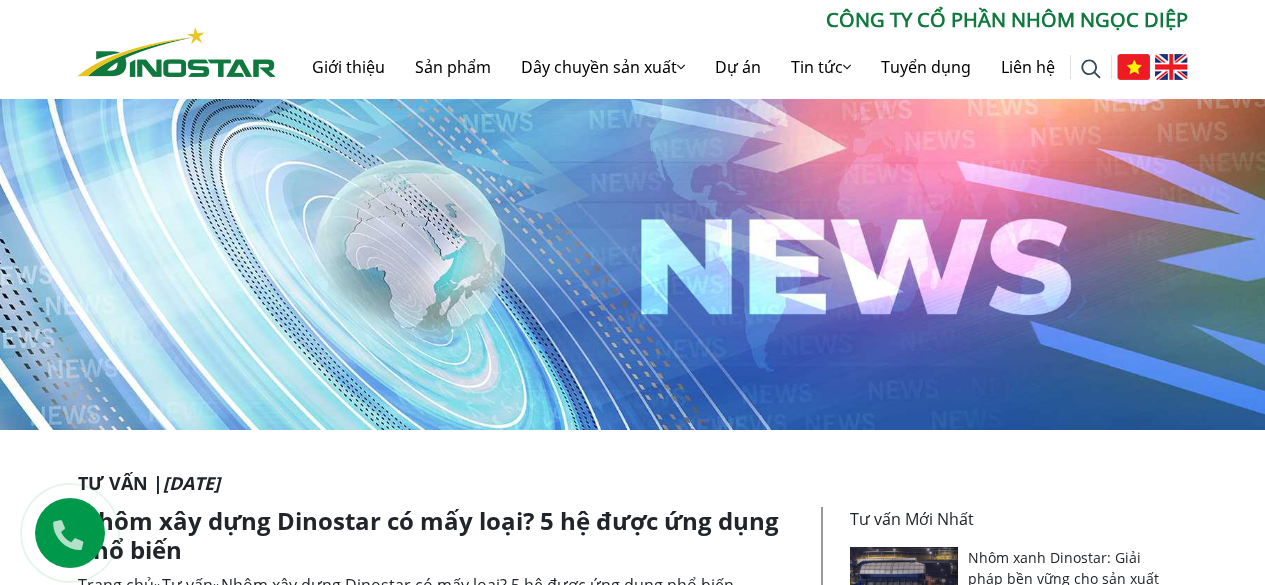 scroll, scrollTop: 0, scrollLeft: 0, axis: both 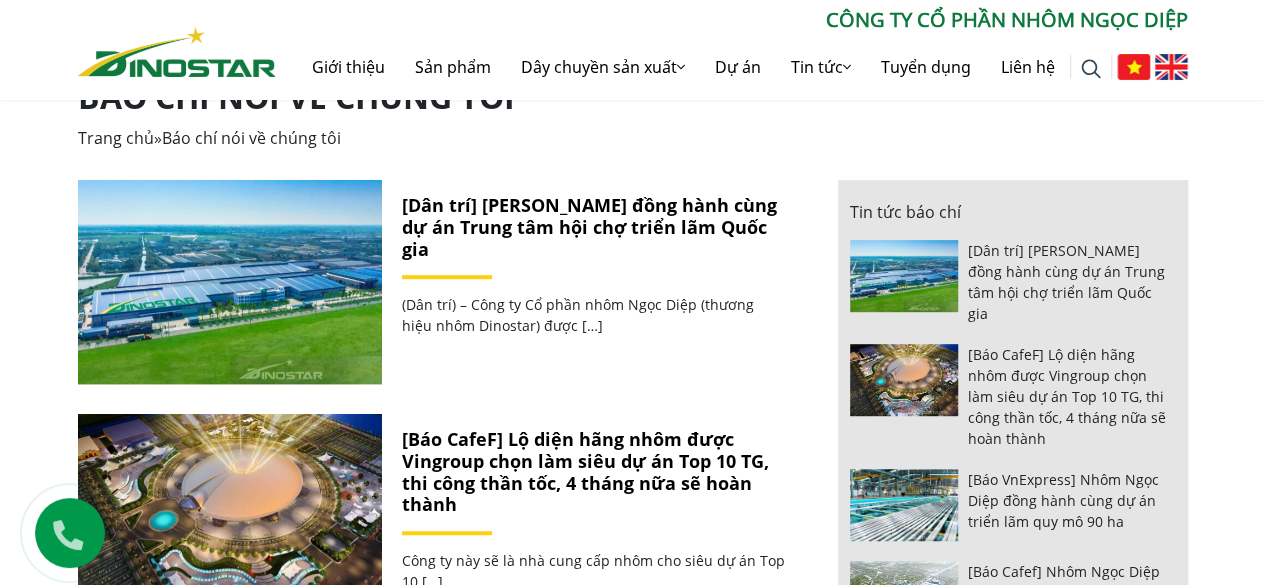 click on "[Dân trí] [PERSON_NAME] đồng hành cùng dự án Trung tâm hội chợ triển lãm Quốc gia" at bounding box center (589, 226) 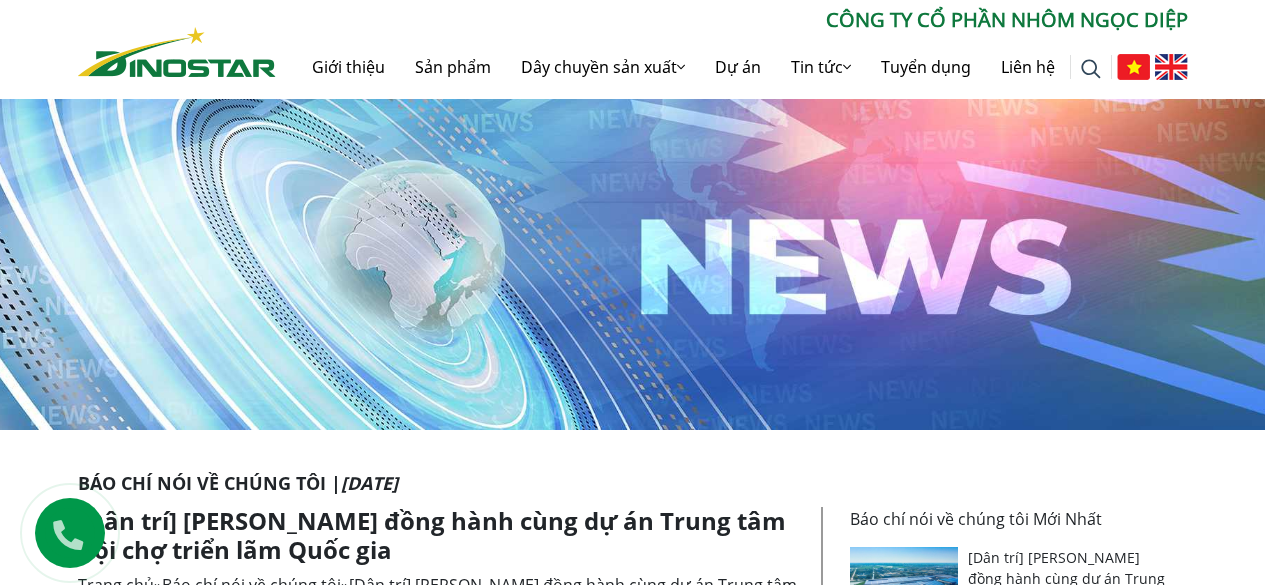 scroll, scrollTop: 0, scrollLeft: 0, axis: both 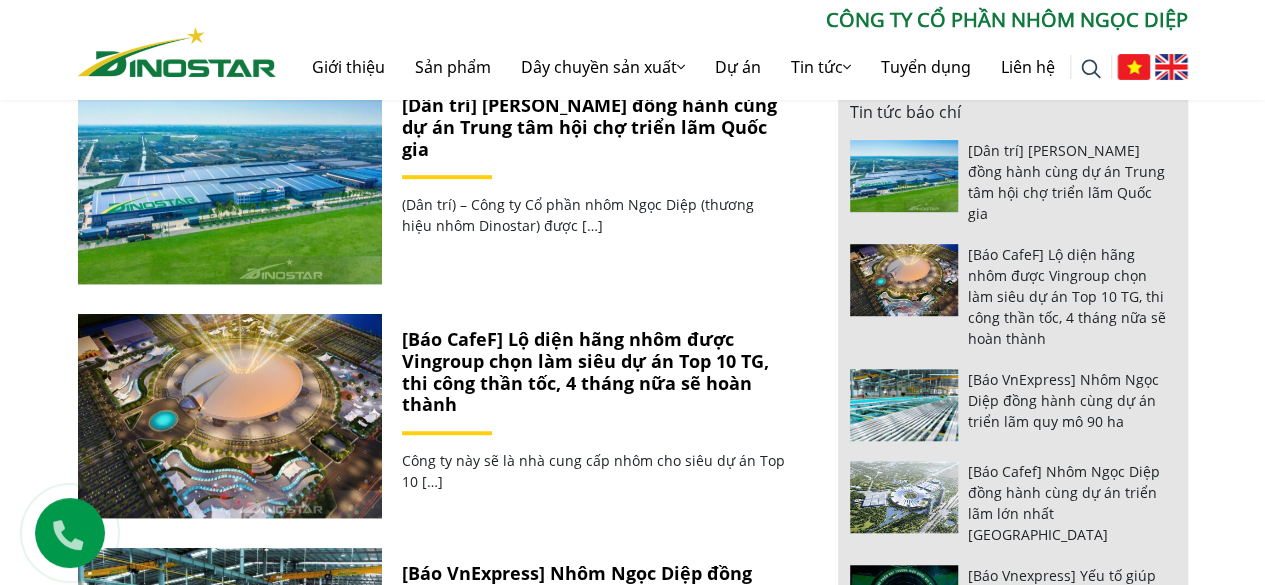 click on "[Báo CafeF] Lộ diện hãng nhôm được Vingroup chọn làm siêu dự án Top 10 TG, thi công thần tốc, 4 tháng nữa sẽ hoàn thành" at bounding box center [585, 371] 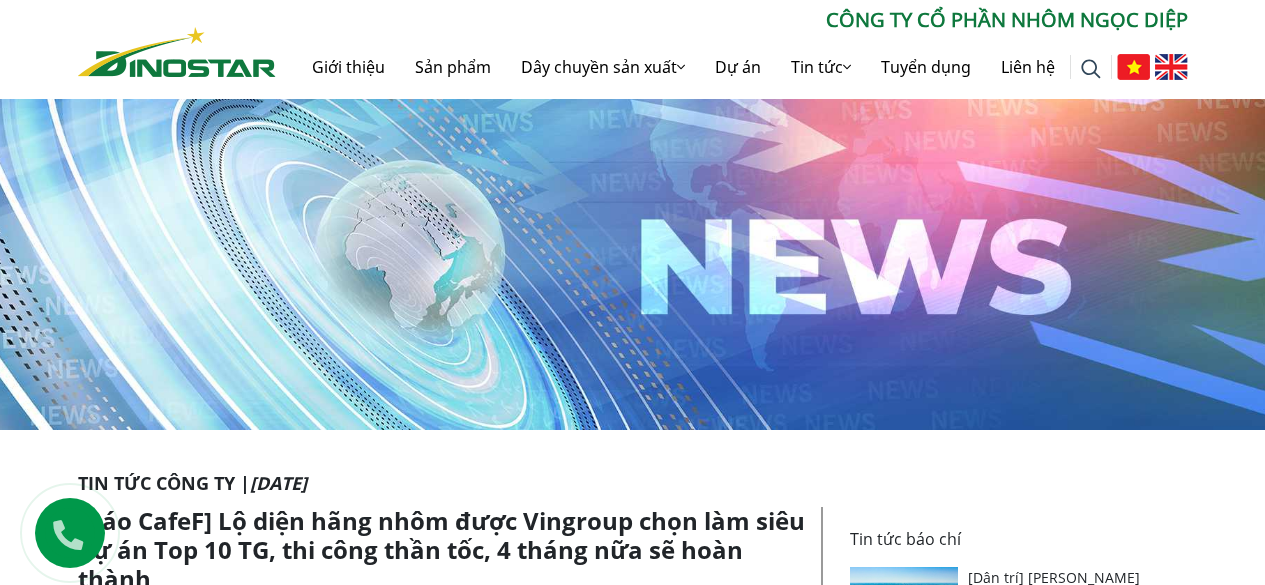 scroll, scrollTop: 0, scrollLeft: 0, axis: both 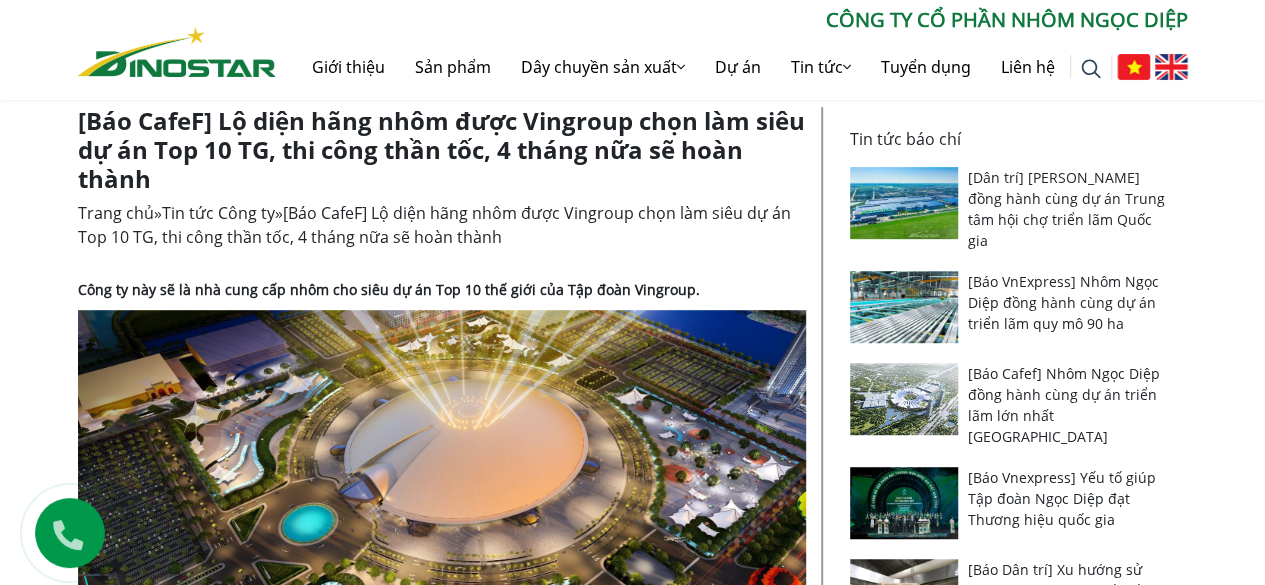 click on "Trang chủ  »  Tin tức Công ty  »  [Báo CafeF] Lộ diện hãng nhôm được Vingroup chọn làm siêu dự án Top 10 TG, thi công thần tốc, 4 tháng nữa sẽ hoàn thành" at bounding box center (442, 225) 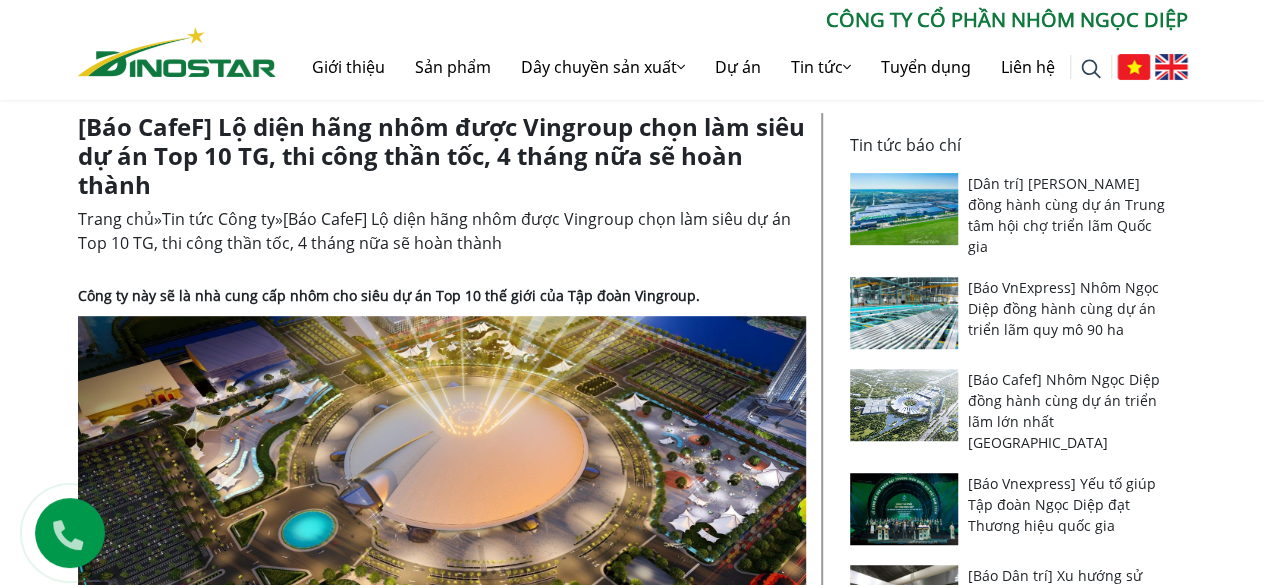 scroll, scrollTop: 300, scrollLeft: 0, axis: vertical 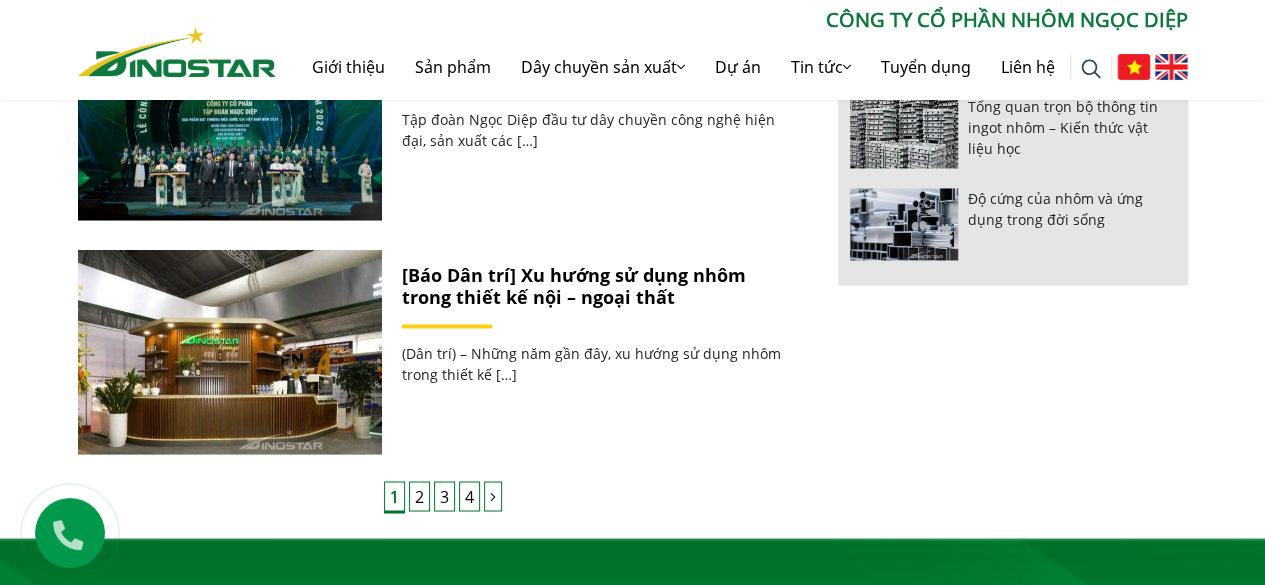 click on "2" at bounding box center [419, 496] 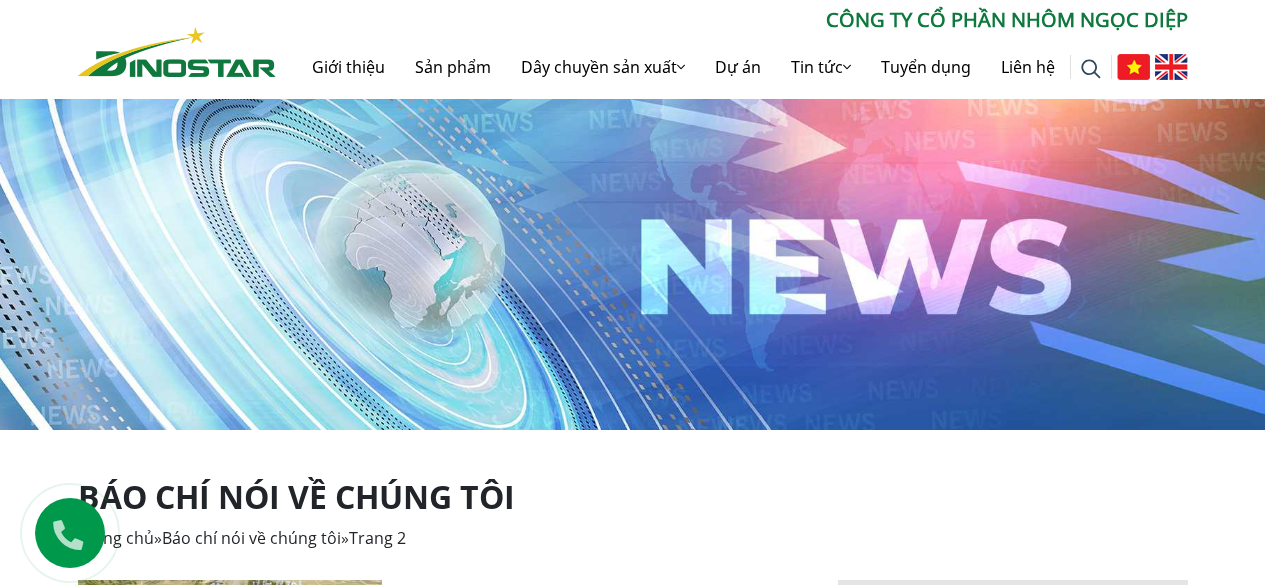 scroll, scrollTop: 0, scrollLeft: 0, axis: both 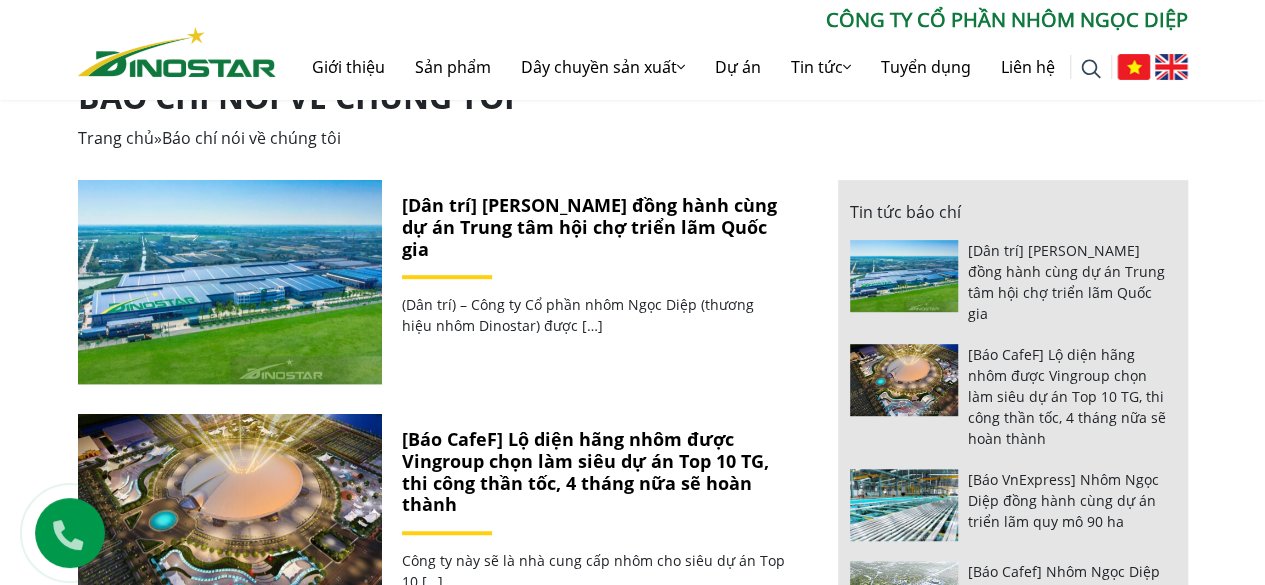 drag, startPoint x: 436, startPoint y: 249, endPoint x: 396, endPoint y: 209, distance: 56.568542 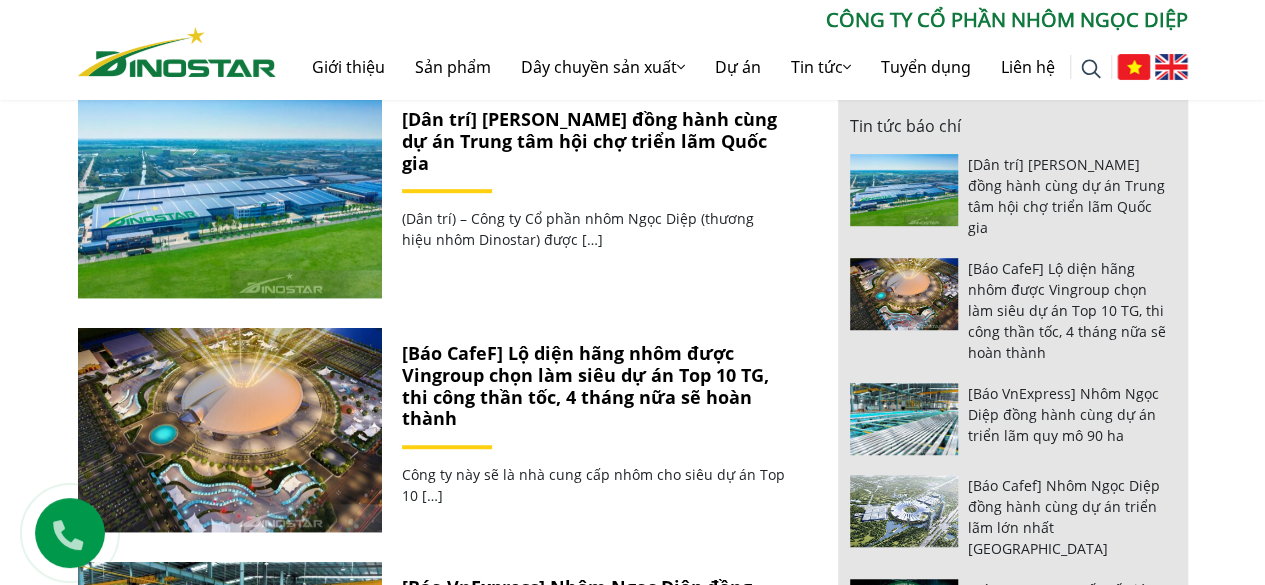 scroll, scrollTop: 400, scrollLeft: 0, axis: vertical 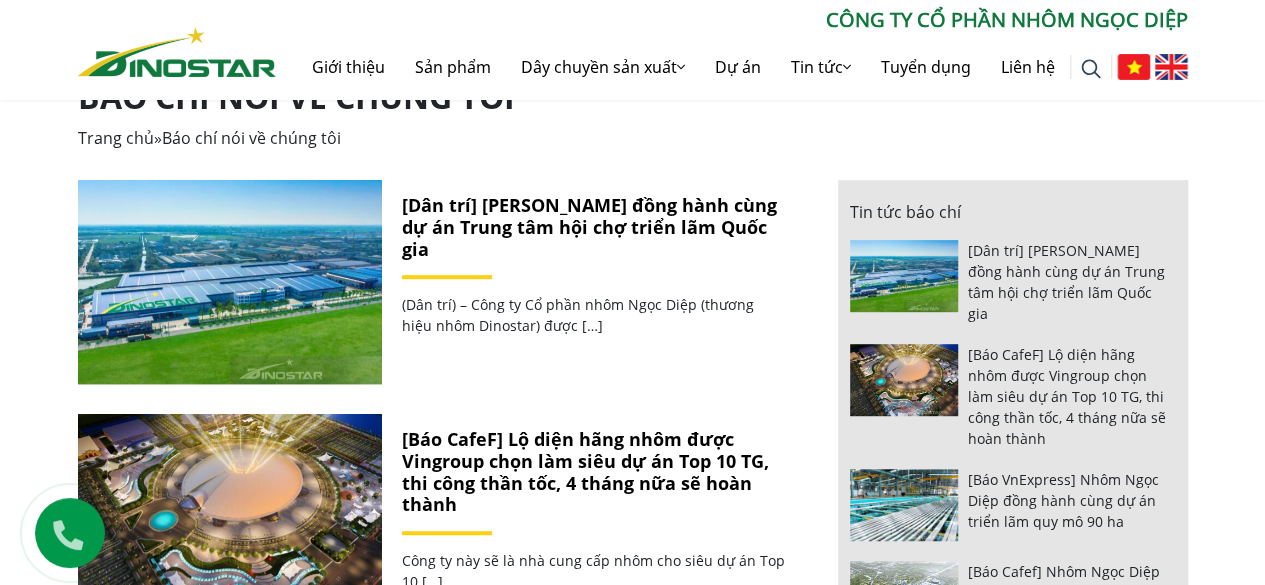 drag, startPoint x: 432, startPoint y: 251, endPoint x: 484, endPoint y: 201, distance: 72.138756 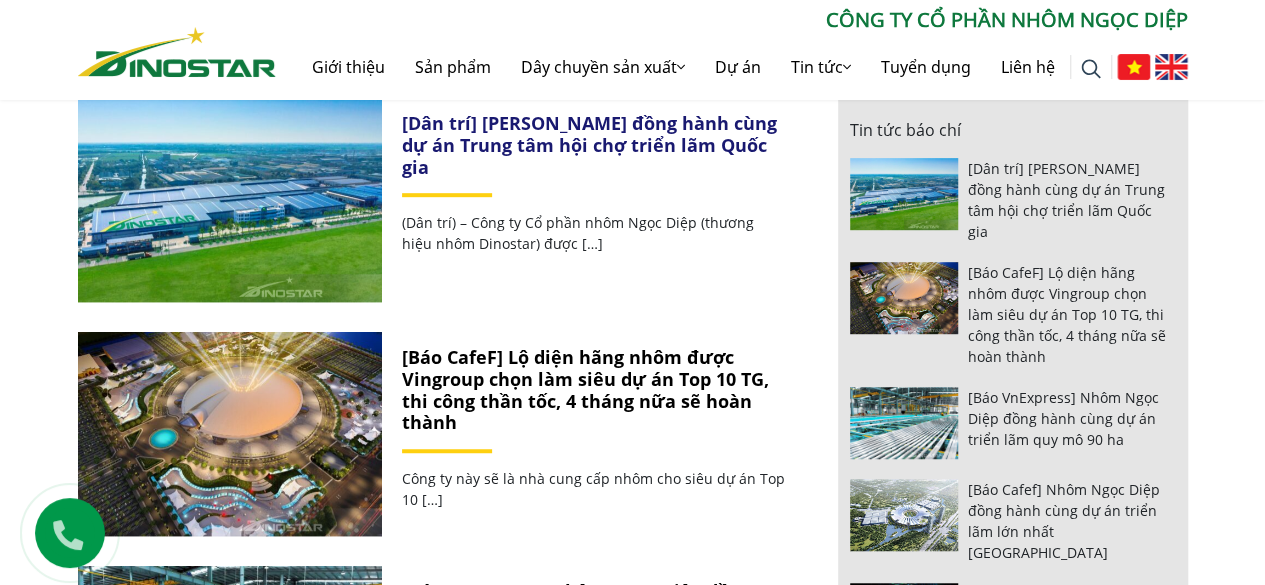 scroll, scrollTop: 500, scrollLeft: 0, axis: vertical 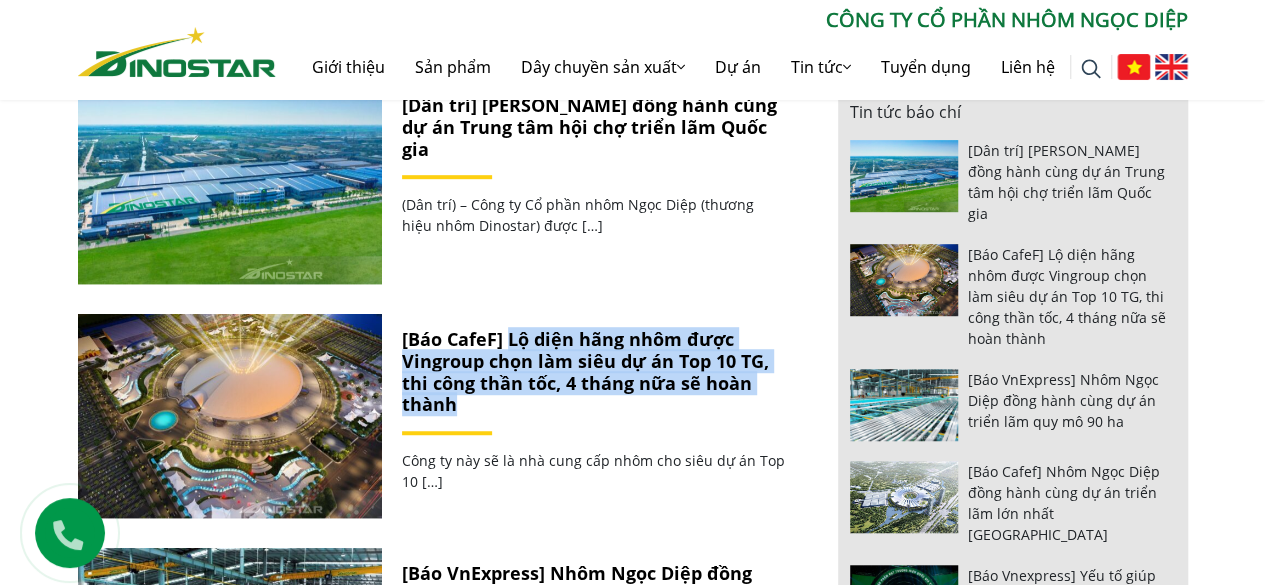 drag, startPoint x: 462, startPoint y: 405, endPoint x: 508, endPoint y: 340, distance: 79.630394 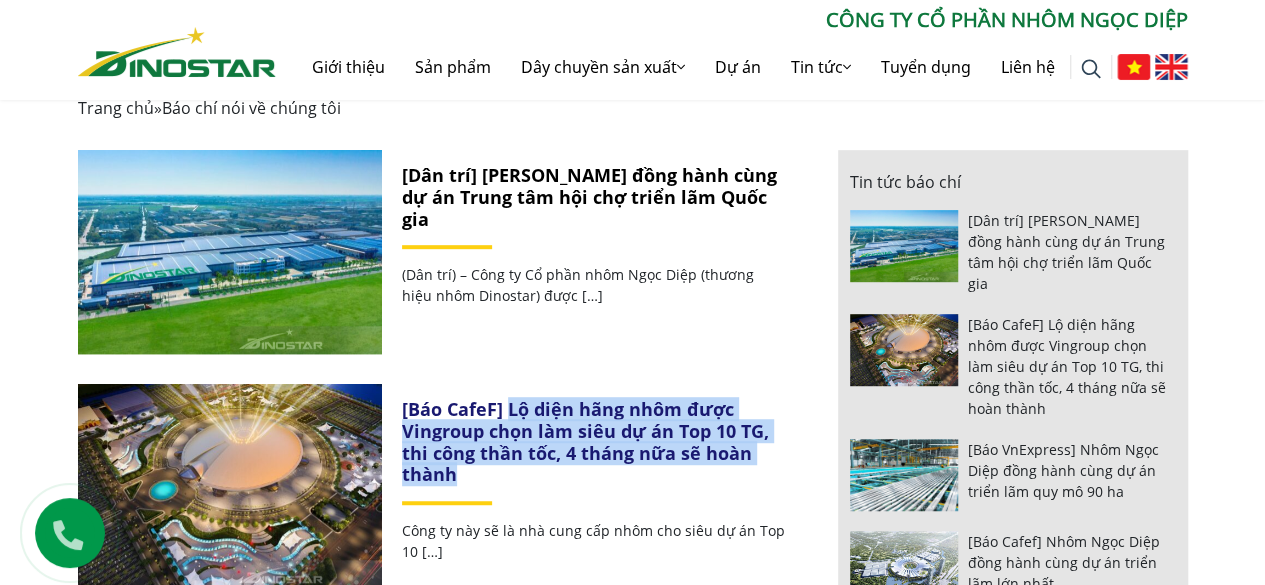 scroll, scrollTop: 400, scrollLeft: 0, axis: vertical 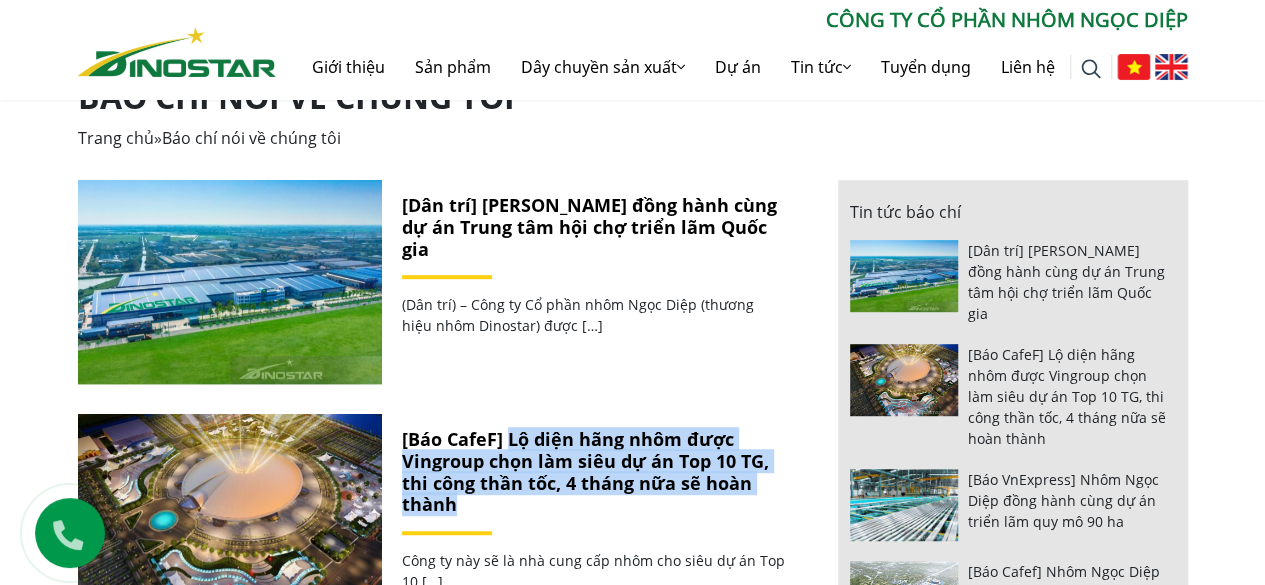 drag, startPoint x: 448, startPoint y: 257, endPoint x: 401, endPoint y: 236, distance: 51.47815 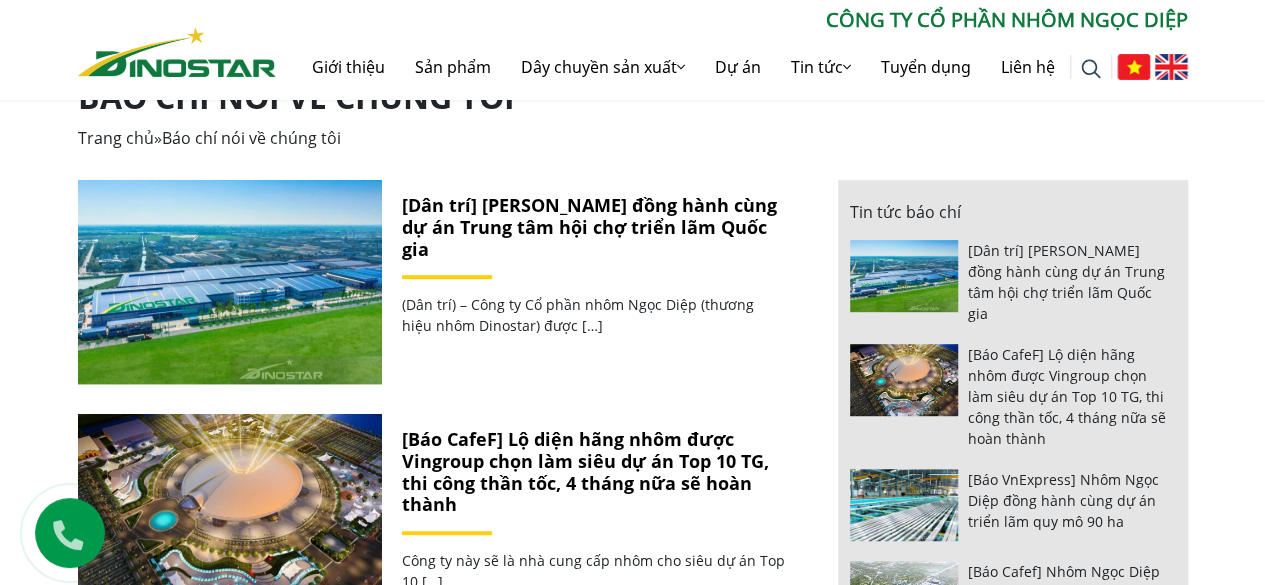 click on "(Dân trí) – Công ty Cổ phần nhôm Ngọc Diệp (thương hiệu nhôm Dinostar) được […]" at bounding box center [595, 315] 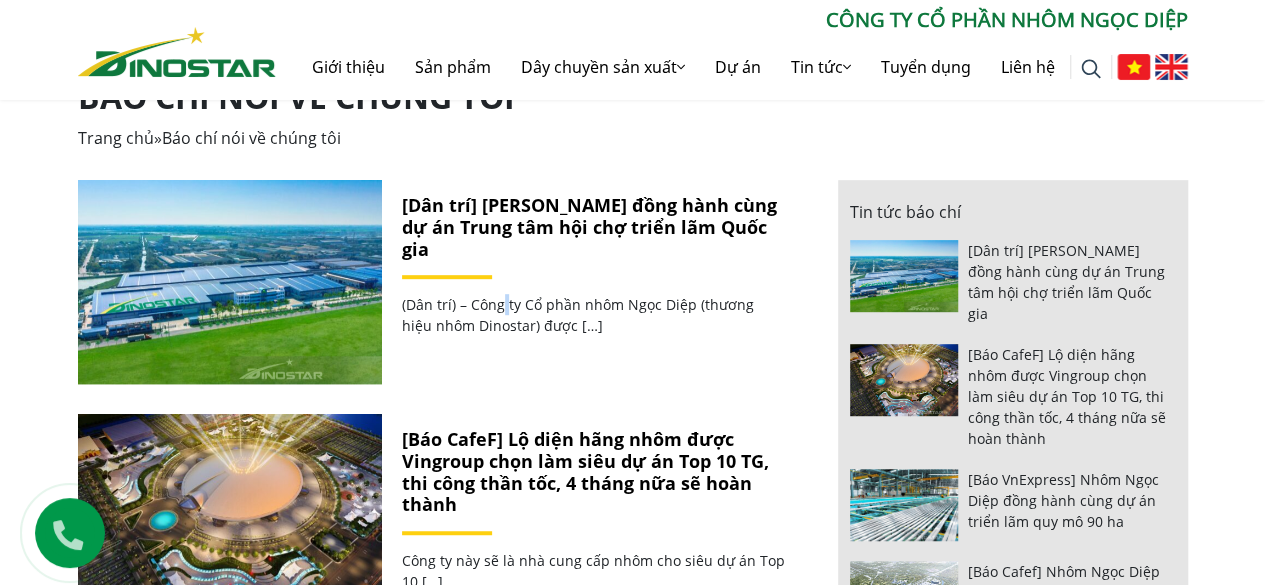 click on "(Dân trí) – Công ty Cổ phần nhôm Ngọc Diệp (thương hiệu nhôm Dinostar) được […]" at bounding box center (595, 315) 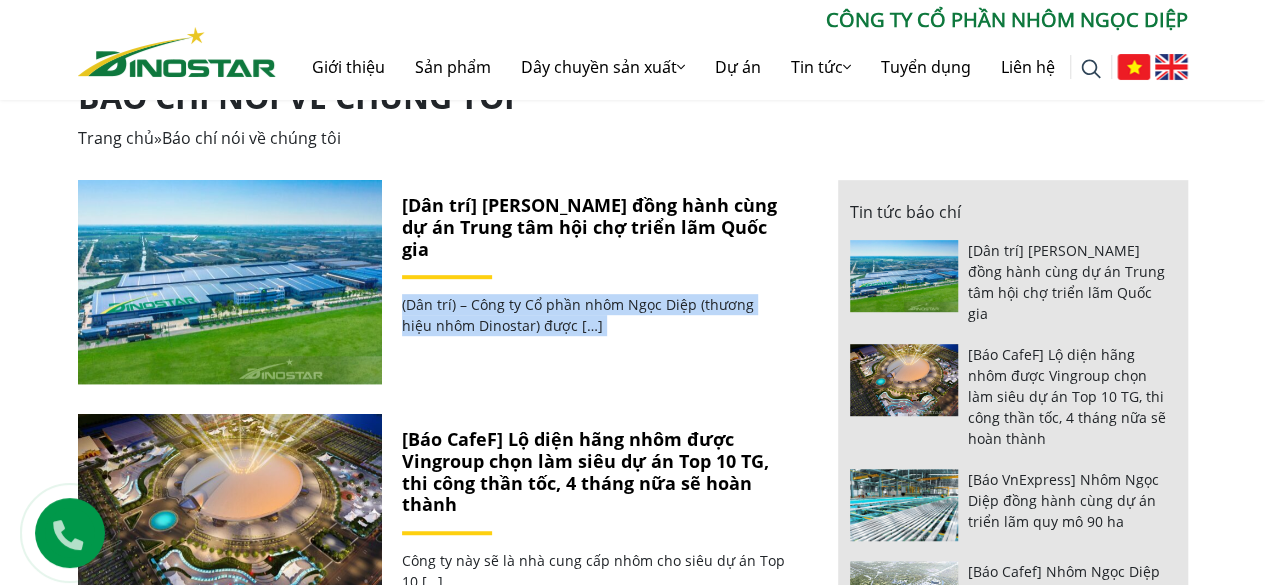 drag, startPoint x: 500, startPoint y: 315, endPoint x: 494, endPoint y: 288, distance: 27.658634 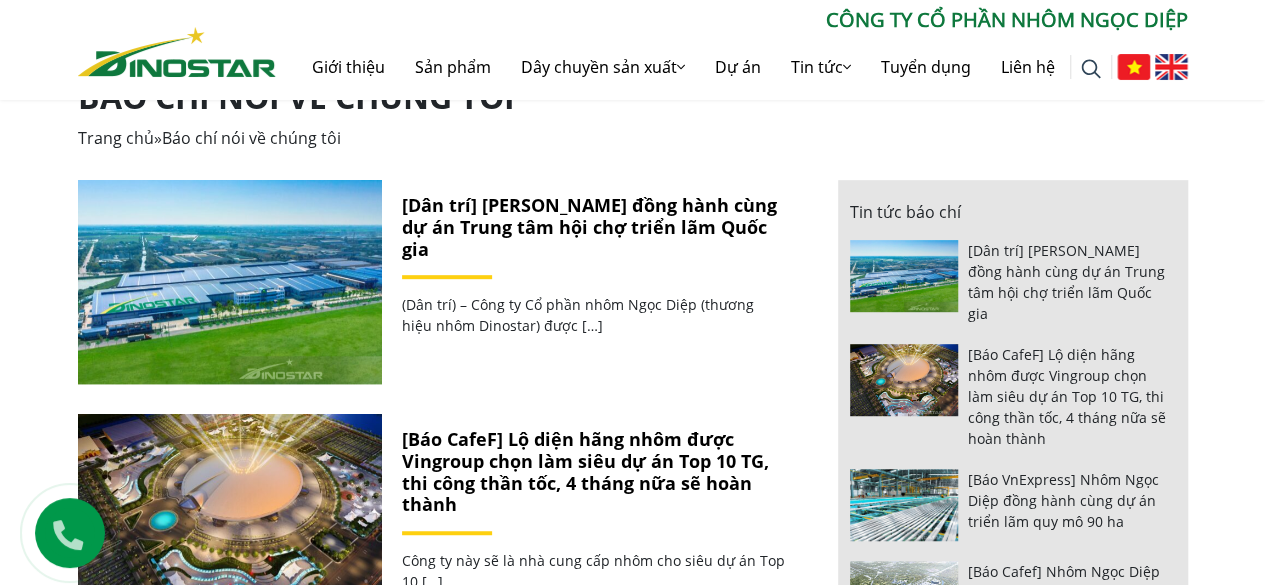 click on "[Dân trí] Nhôm Ngọc Diệp đồng hành cùng dự án Trung tâm hội chợ triển lãm Quốc gia
(Dân trí) – Công ty Cổ phần nhôm Ngọc Diệp (thương hiệu nhôm Dinostar) được […]" at bounding box center [595, 282] 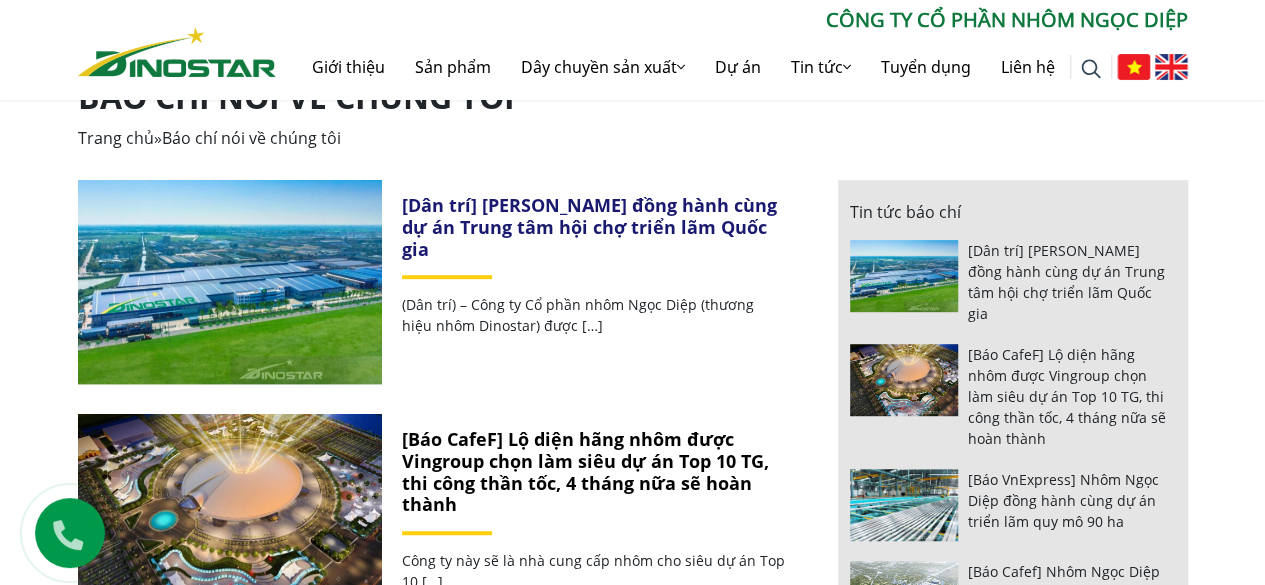 scroll, scrollTop: 500, scrollLeft: 0, axis: vertical 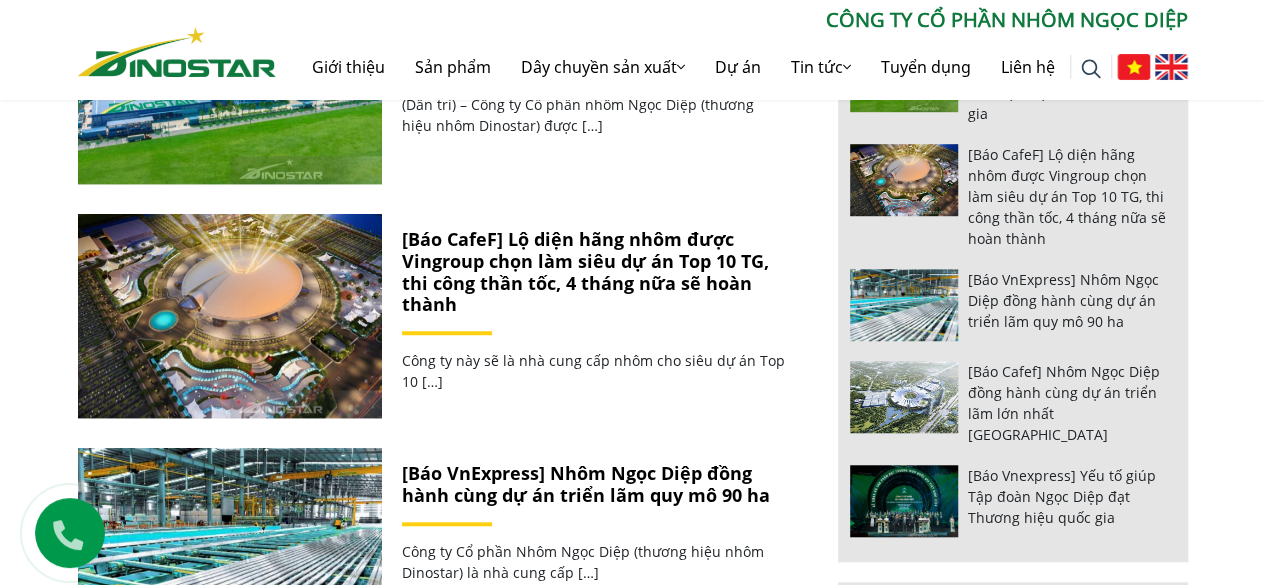 click on "[Báo CafeF] Lộ diện hãng nhôm được Vingroup chọn làm siêu dự án Top 10 TG, thi công thần tốc, 4 tháng nữa sẽ hoàn thành" at bounding box center [585, 271] 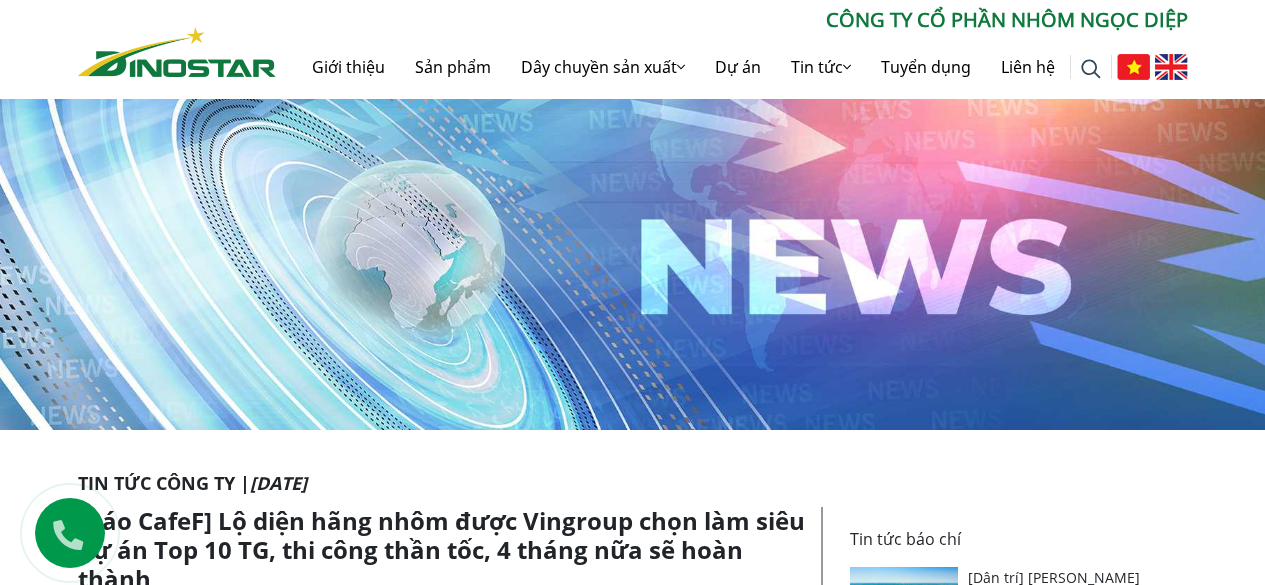 scroll, scrollTop: 0, scrollLeft: 0, axis: both 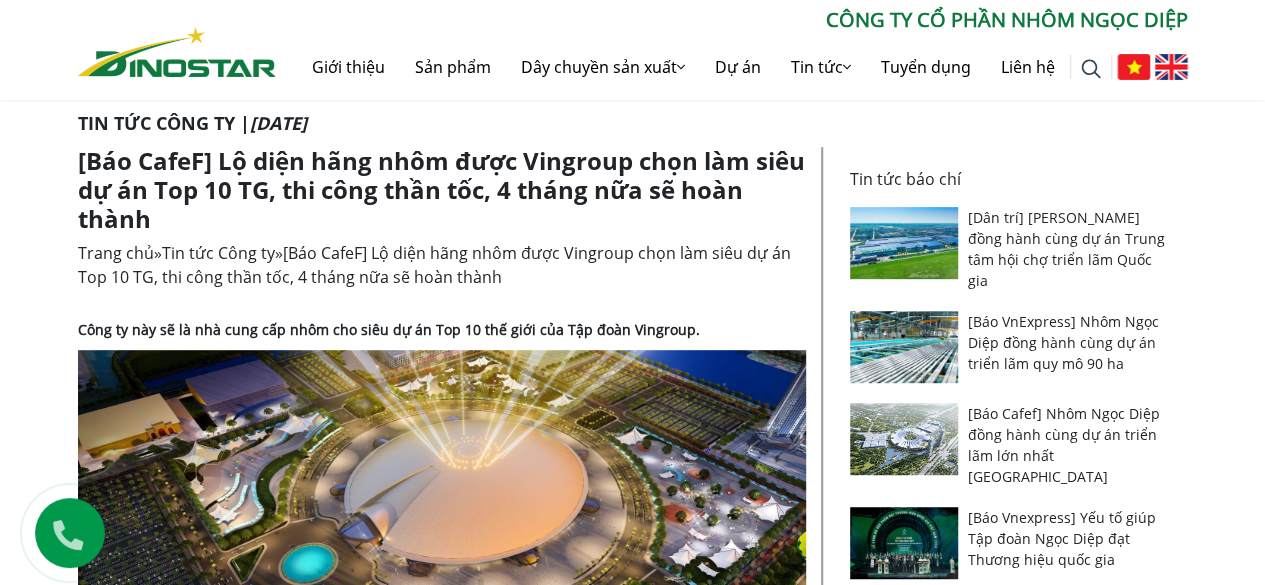 click on "[Báo CafeF] Lộ diện hãng nhôm được Vingroup chọn làm siêu dự án Top 10 TG, thi công thần tốc, 4 tháng nữa sẽ hoàn thành" at bounding box center (434, 265) 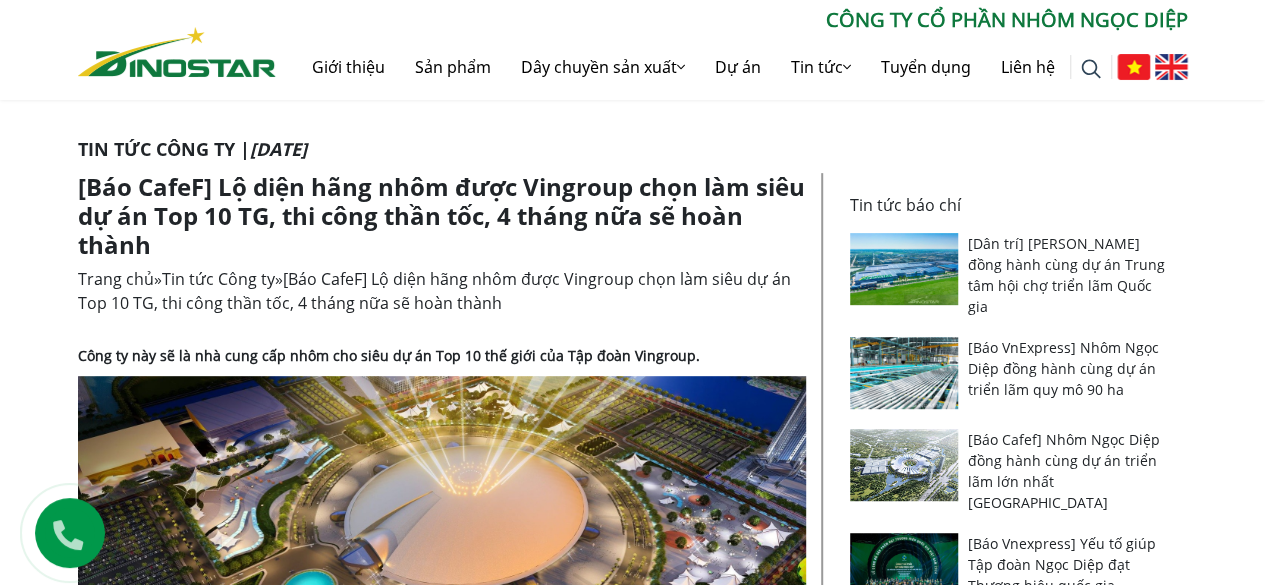 scroll, scrollTop: 332, scrollLeft: 0, axis: vertical 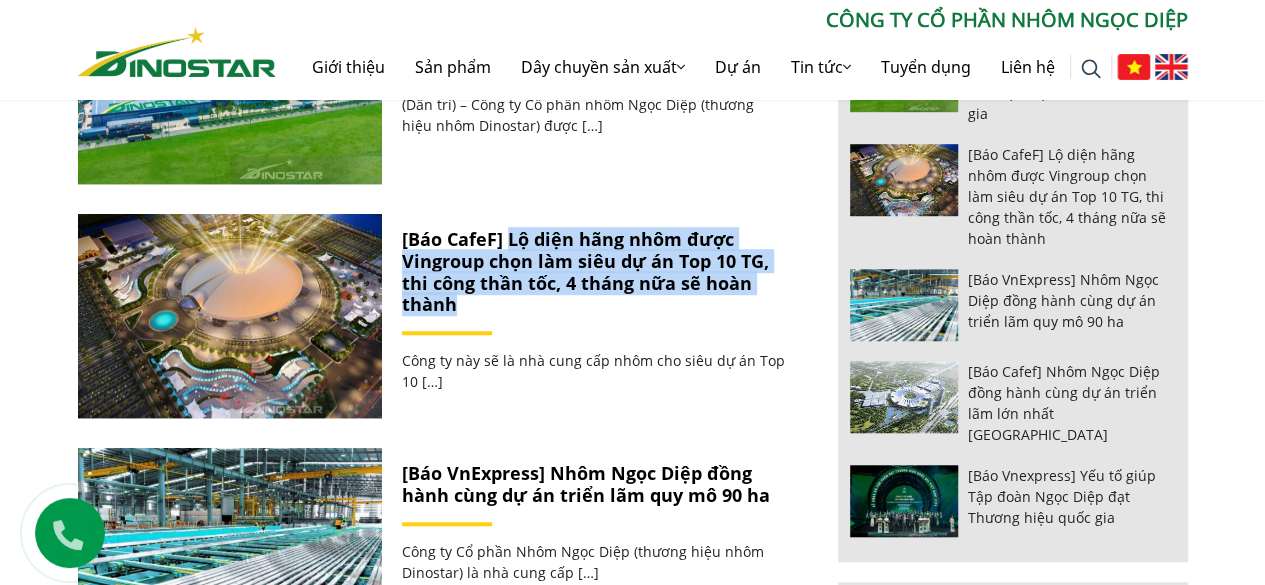drag, startPoint x: 470, startPoint y: 309, endPoint x: 509, endPoint y: 238, distance: 81.00617 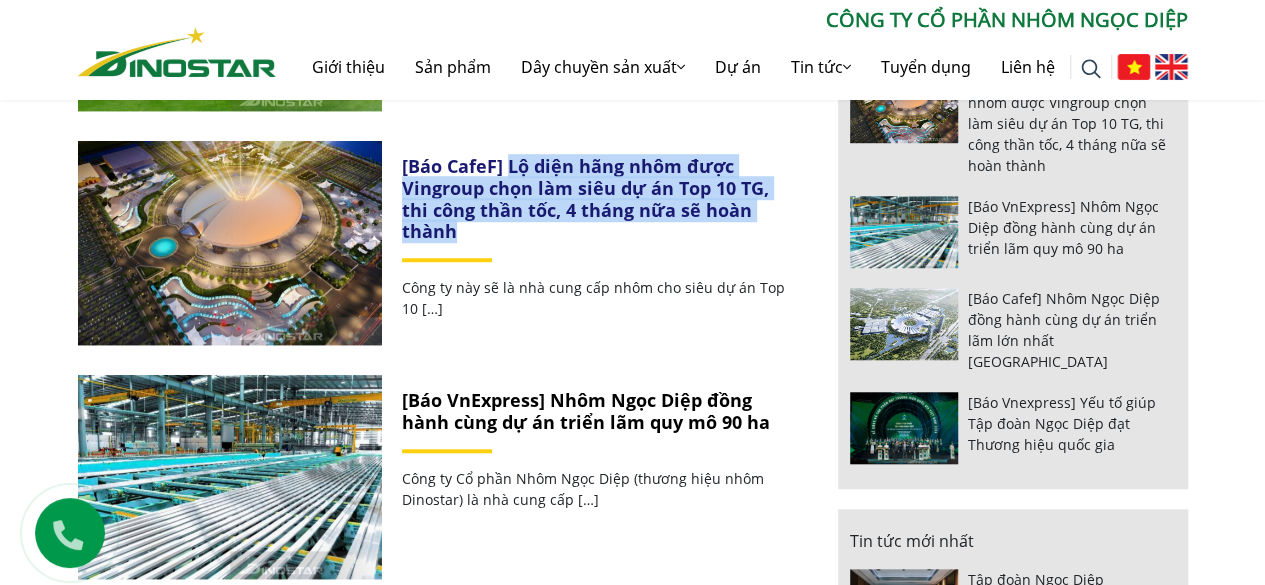 scroll, scrollTop: 800, scrollLeft: 0, axis: vertical 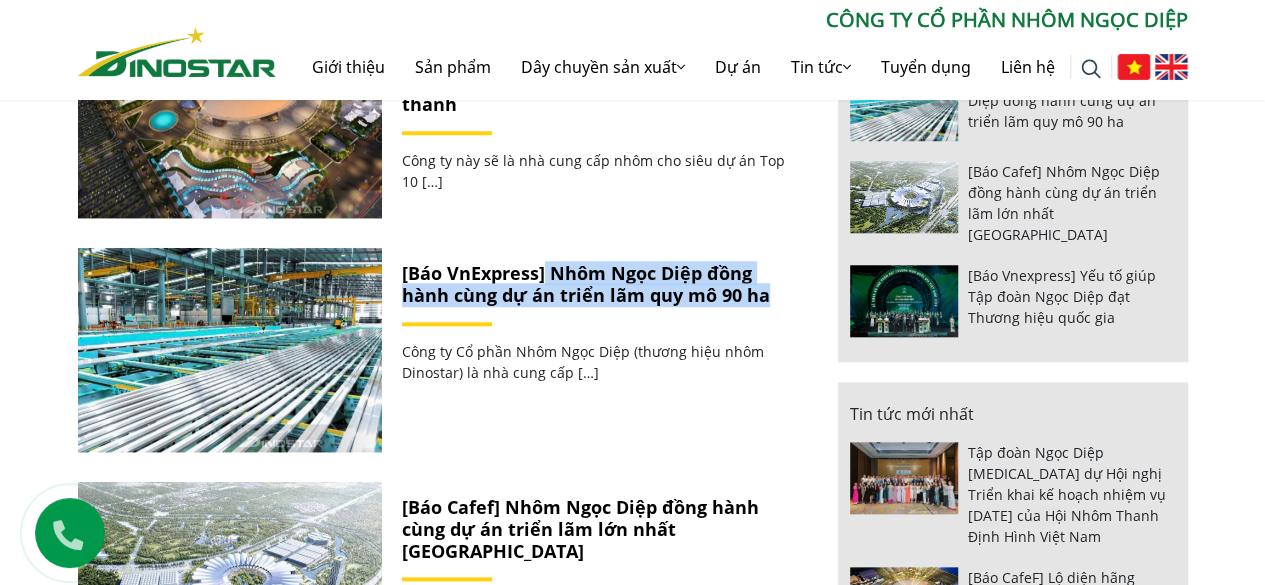 drag, startPoint x: 771, startPoint y: 295, endPoint x: 624, endPoint y: 280, distance: 147.76332 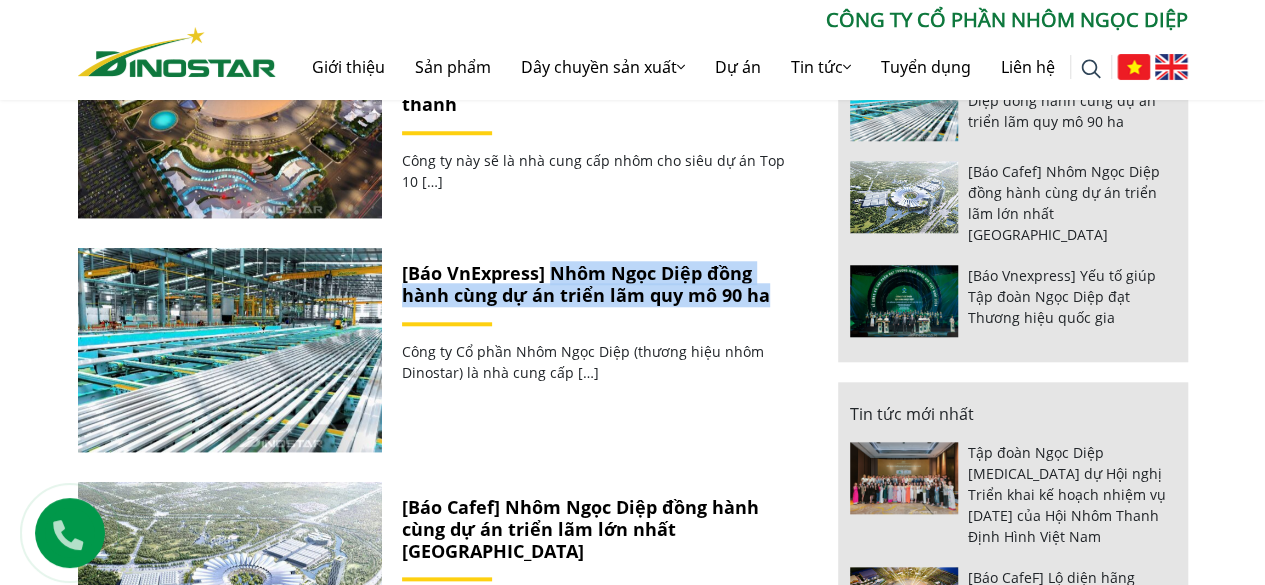 copy on "Nhôm Ngọc Diệp đồng hành cùng dự án triển lãm quy mô 90 ha" 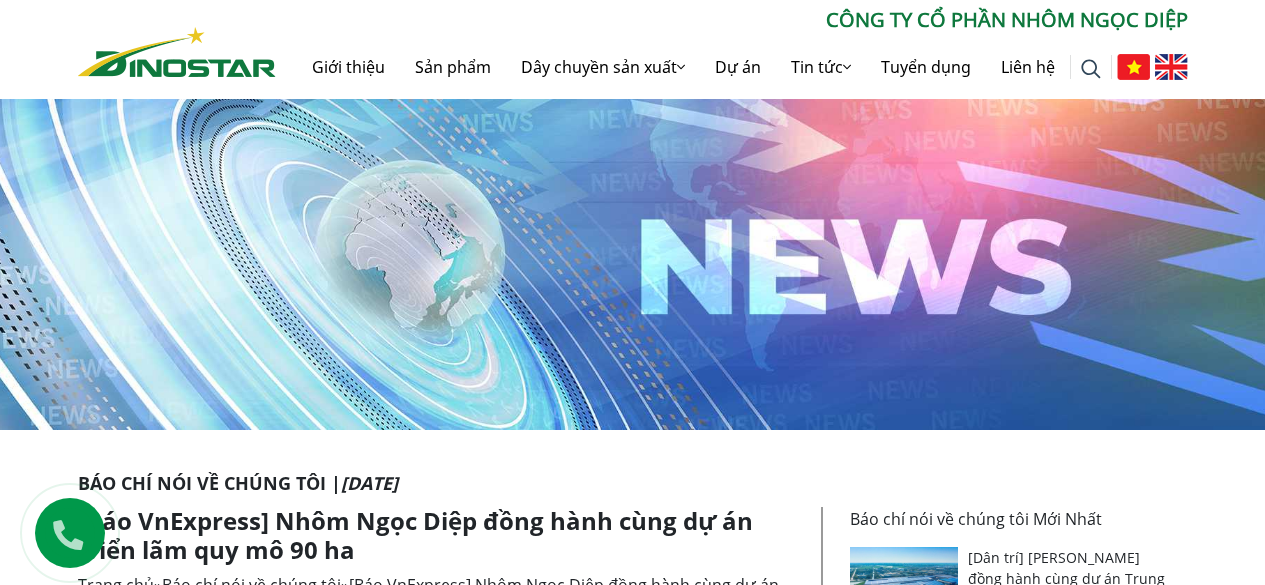 scroll, scrollTop: 0, scrollLeft: 0, axis: both 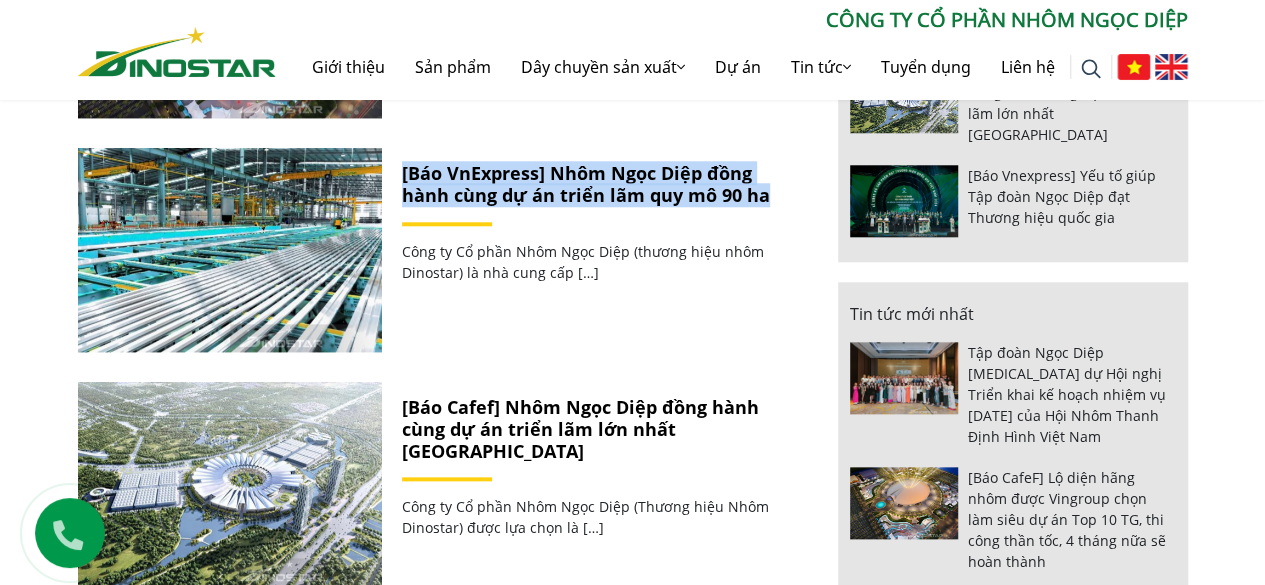 drag, startPoint x: 768, startPoint y: 201, endPoint x: 400, endPoint y: 167, distance: 369.56732 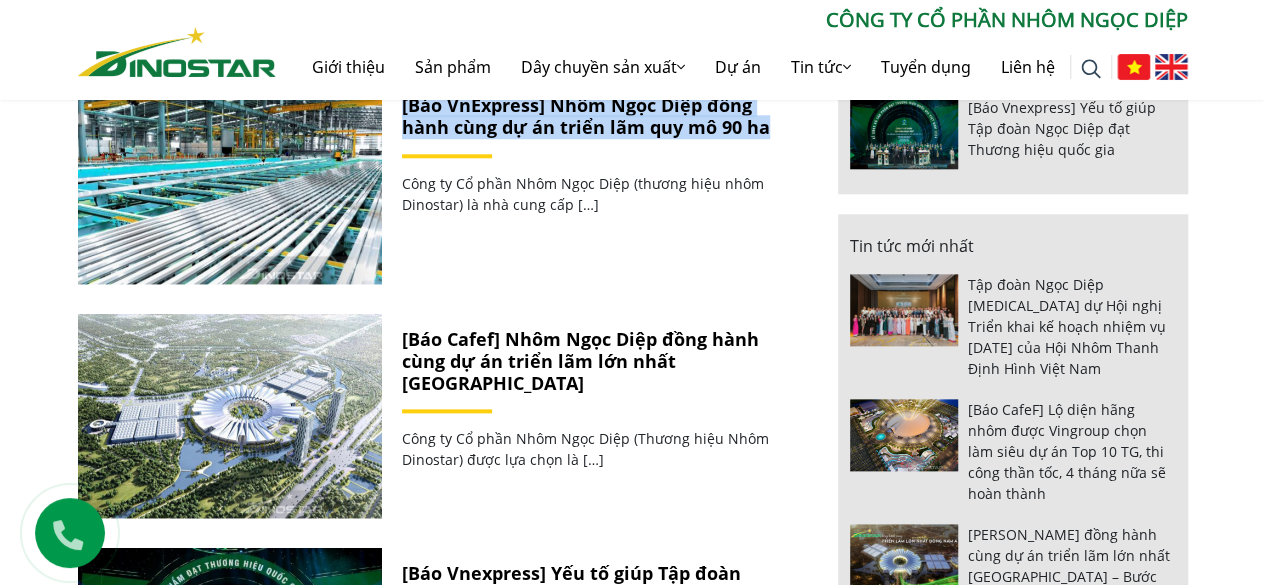 scroll, scrollTop: 1000, scrollLeft: 0, axis: vertical 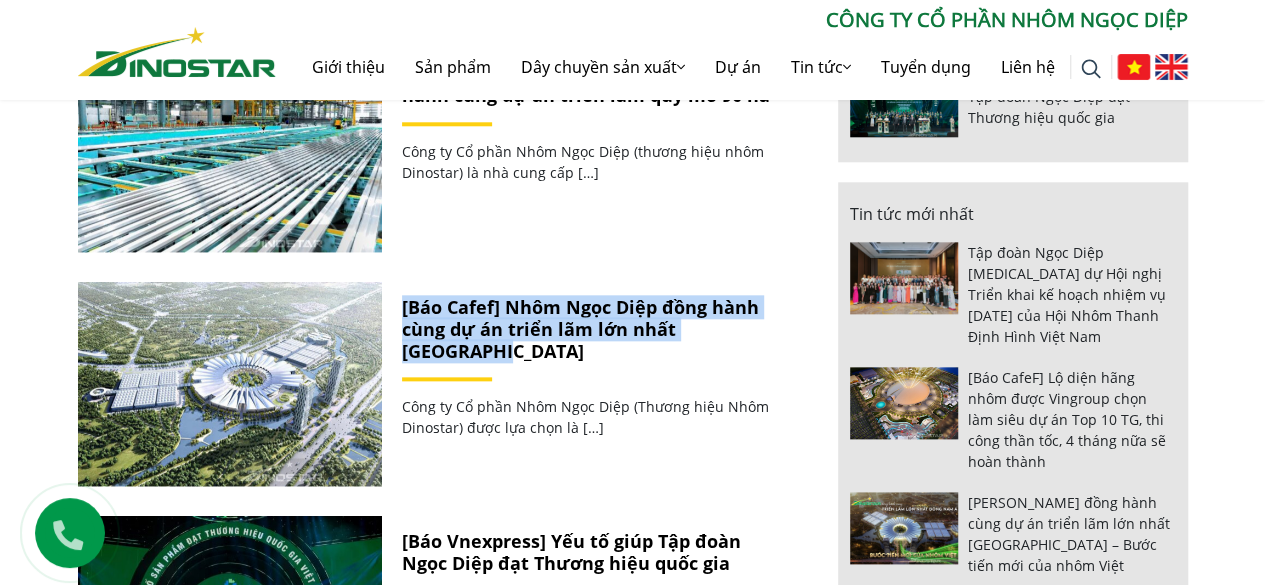 drag, startPoint x: 790, startPoint y: 323, endPoint x: 398, endPoint y: 314, distance: 392.1033 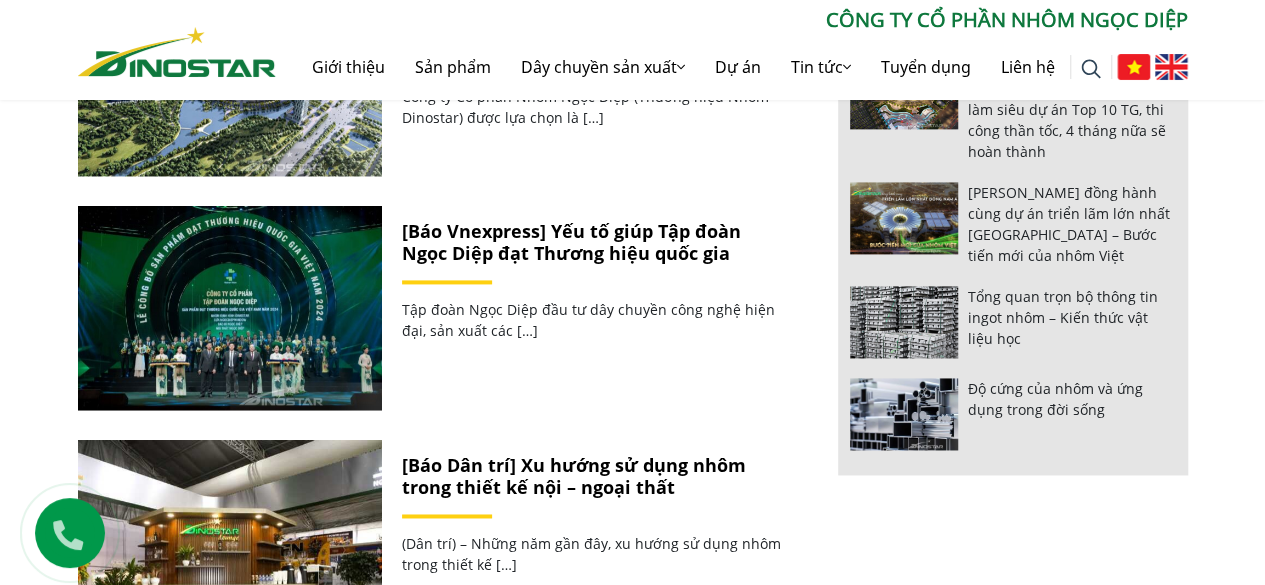 scroll, scrollTop: 1300, scrollLeft: 0, axis: vertical 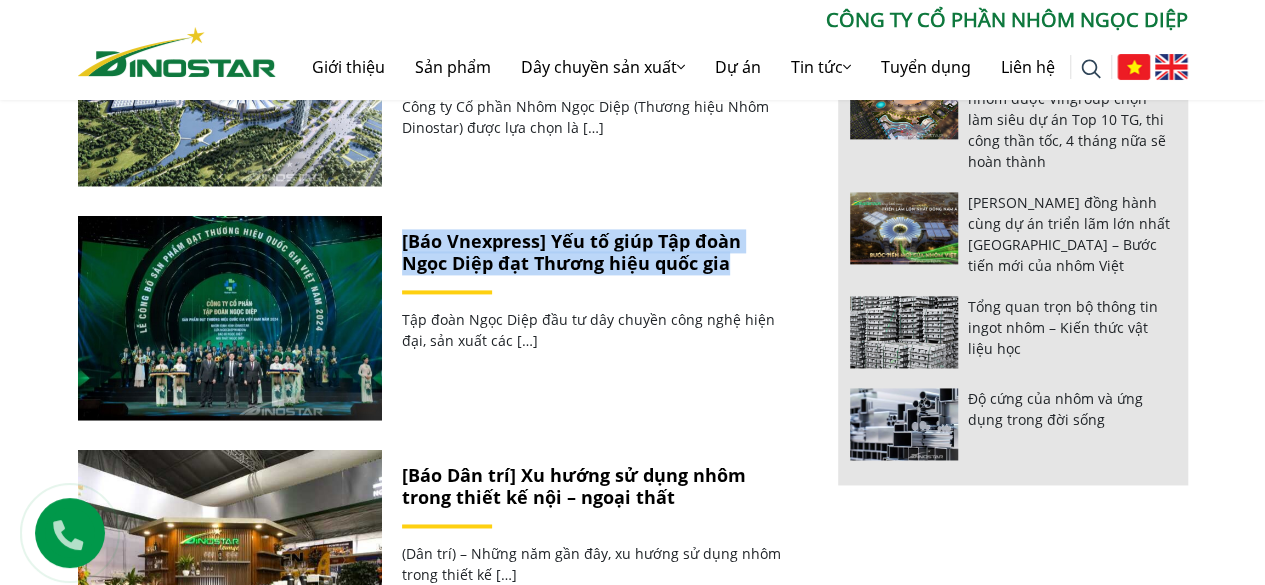 drag, startPoint x: 729, startPoint y: 267, endPoint x: 401, endPoint y: 229, distance: 330.19388 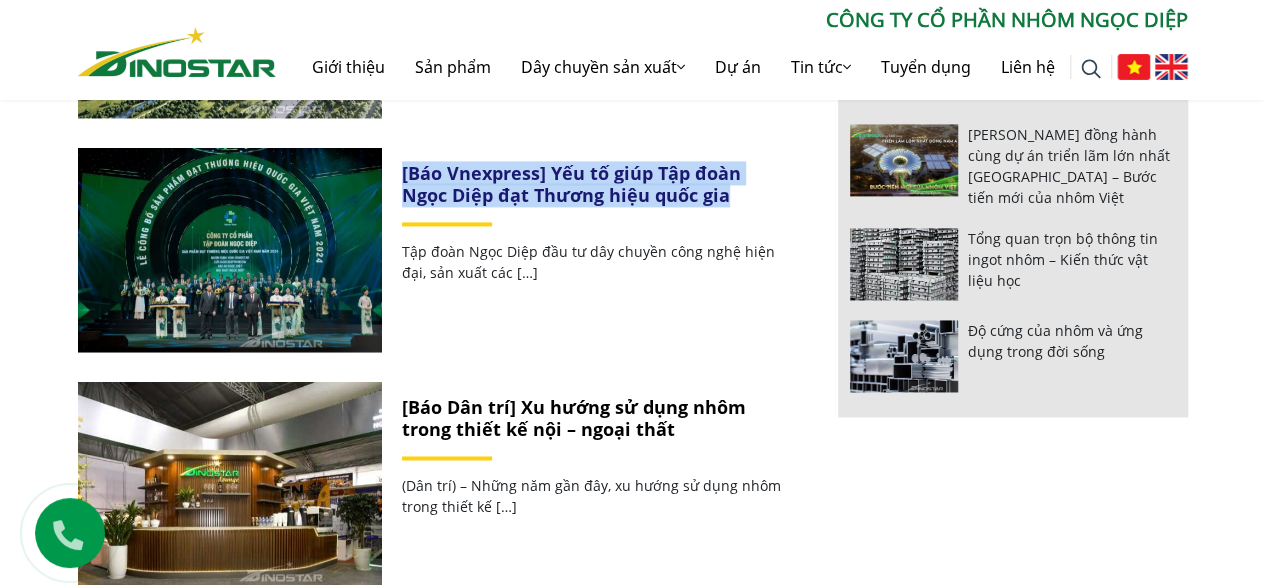 scroll, scrollTop: 1400, scrollLeft: 0, axis: vertical 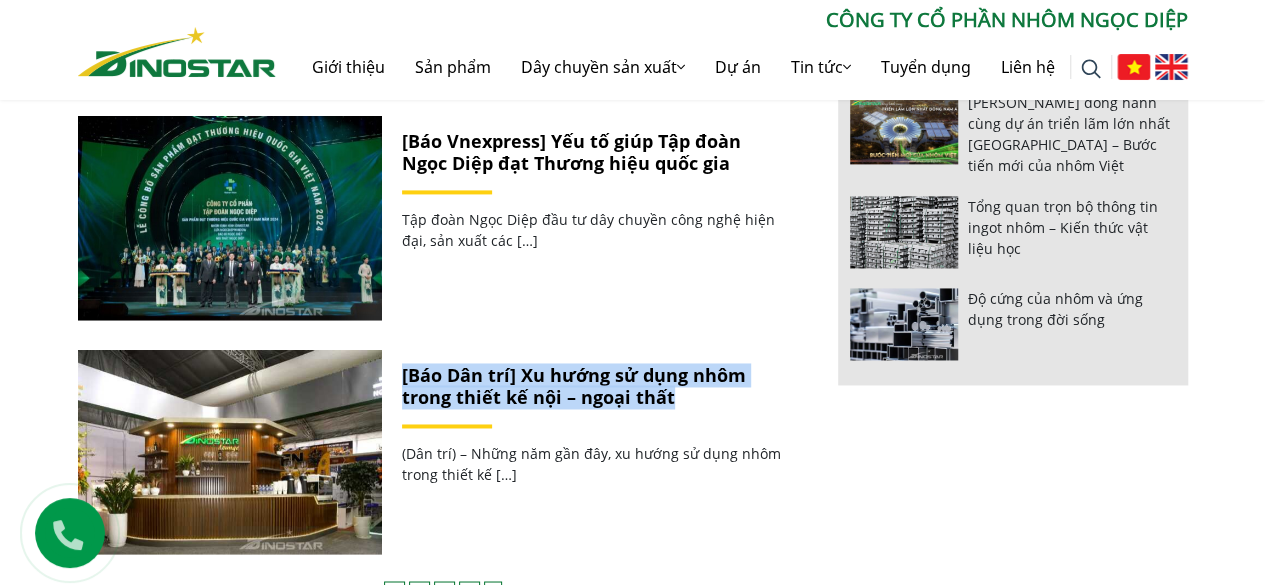 drag, startPoint x: 688, startPoint y: 398, endPoint x: 398, endPoint y: 373, distance: 291.0756 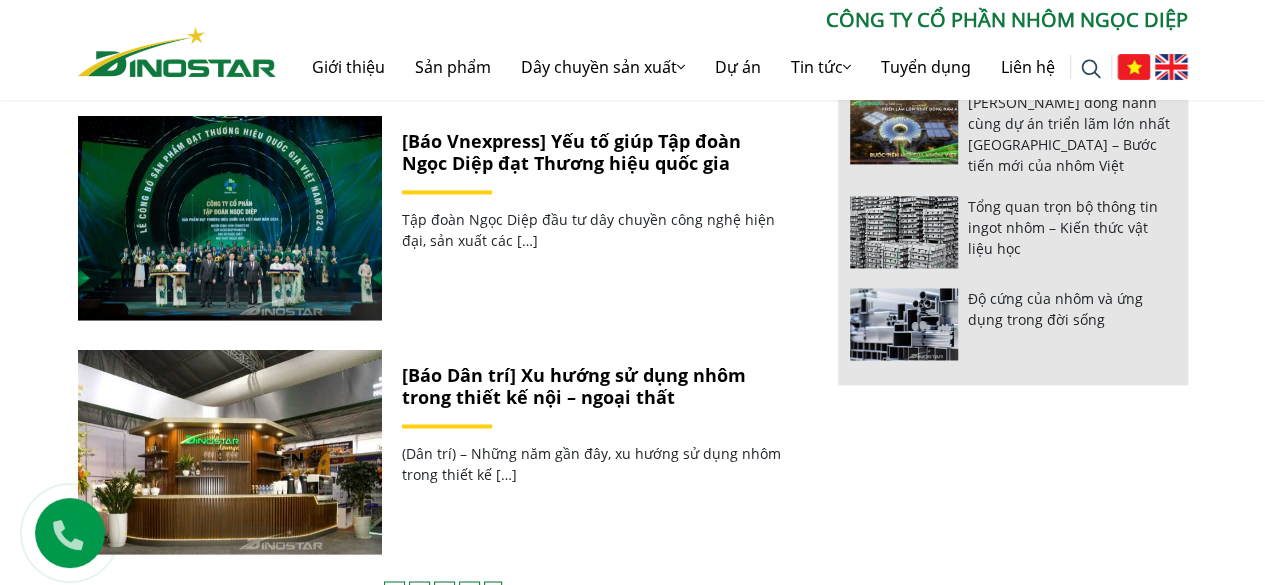click on "[Báo Vnexpress] Yếu tố giúp Tập đoàn Ngọc Diệp đạt Thương hiệu quốc gia
Tập đoàn Ngọc Diệp đầu tư dây chuyền công nghệ hiện đại, sản xuất các […]" at bounding box center [595, 218] 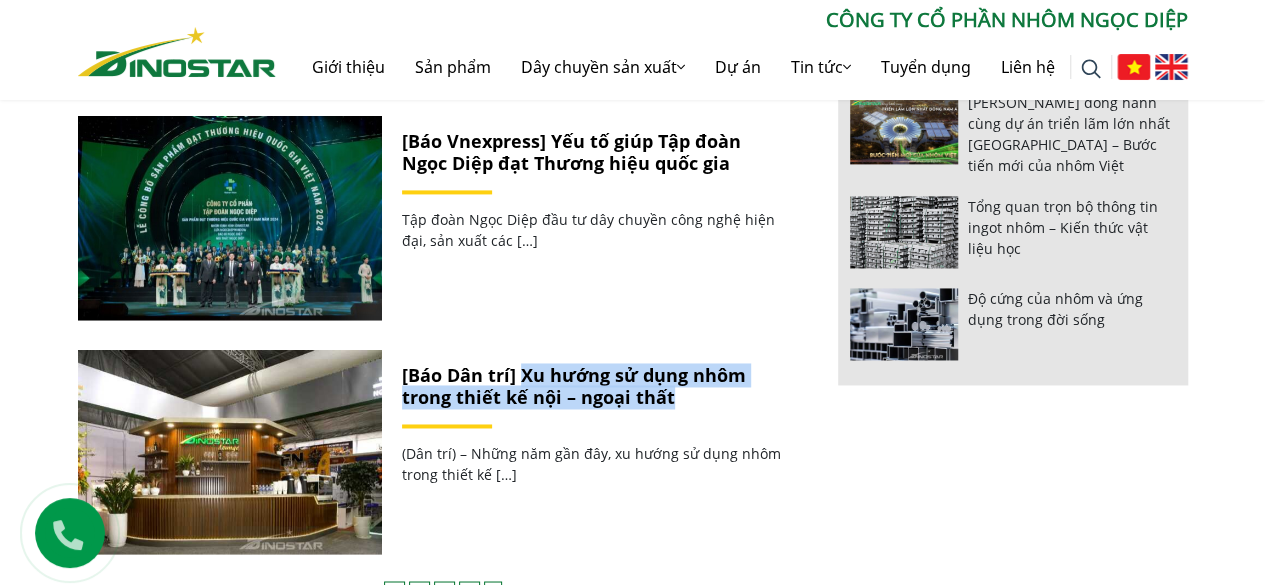drag, startPoint x: 676, startPoint y: 399, endPoint x: 522, endPoint y: 380, distance: 155.16765 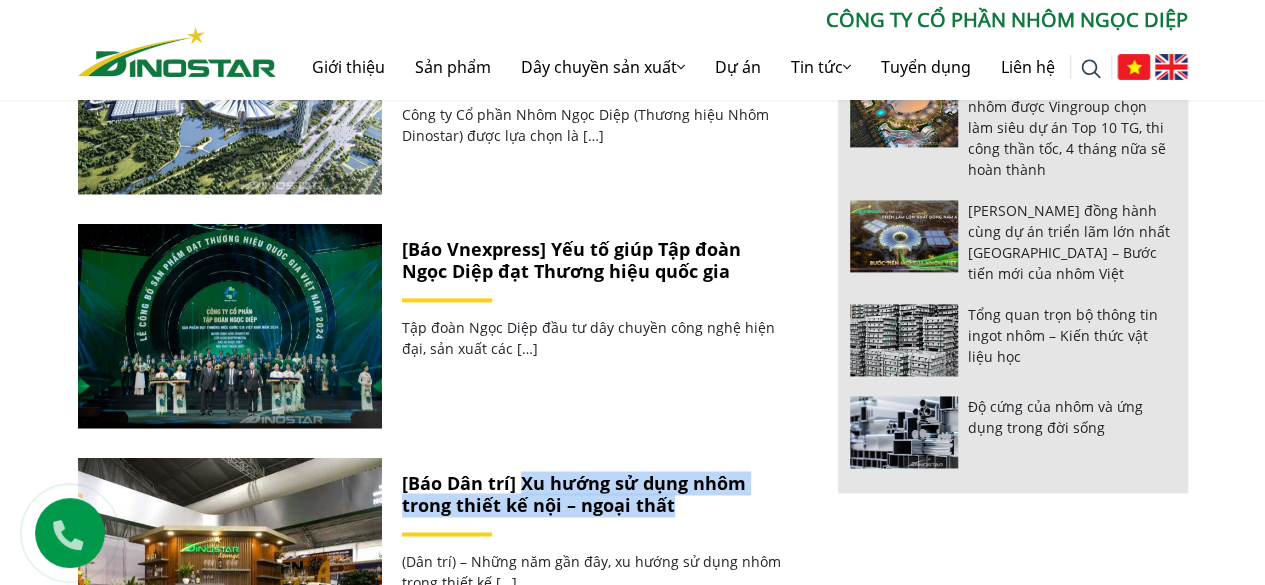 scroll, scrollTop: 1500, scrollLeft: 0, axis: vertical 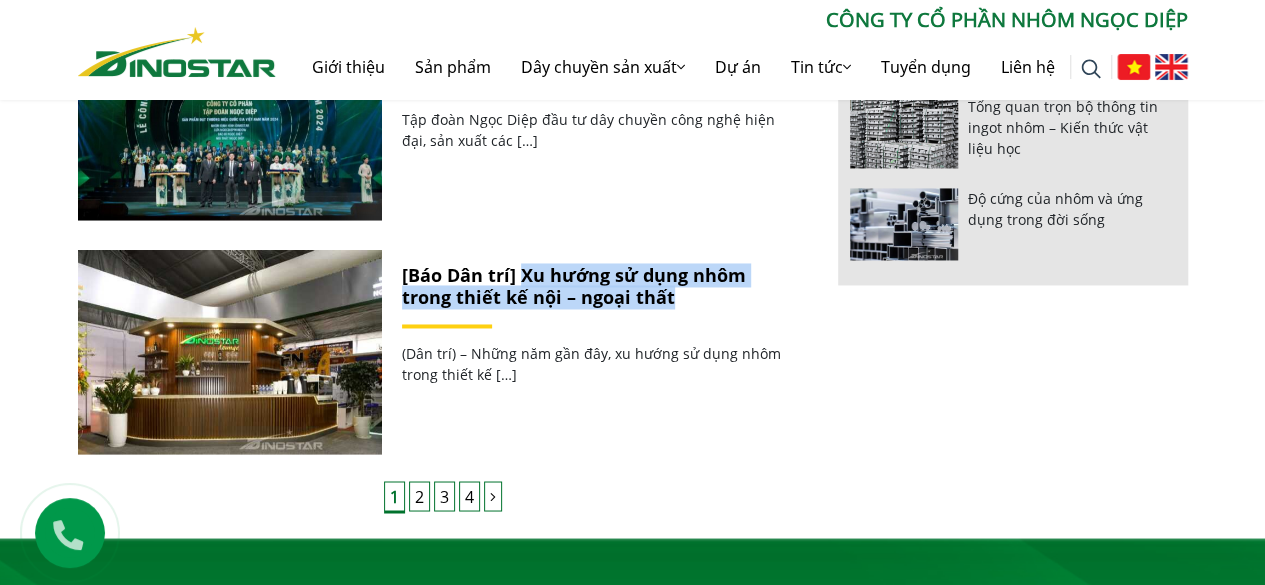 click on "2" at bounding box center (419, 496) 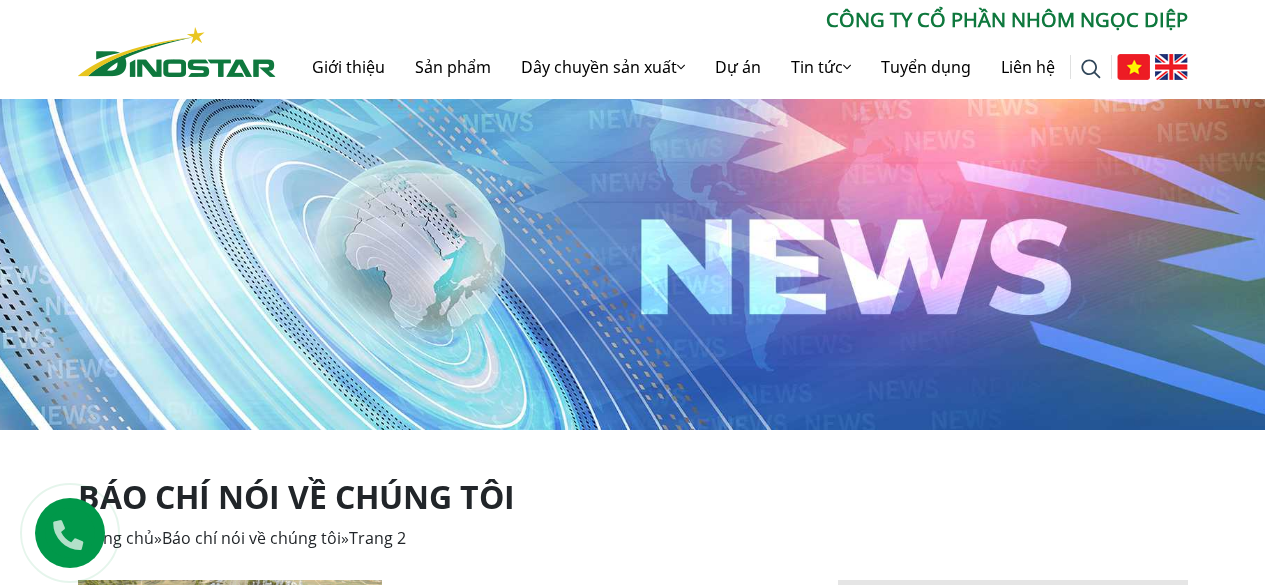 scroll, scrollTop: 0, scrollLeft: 0, axis: both 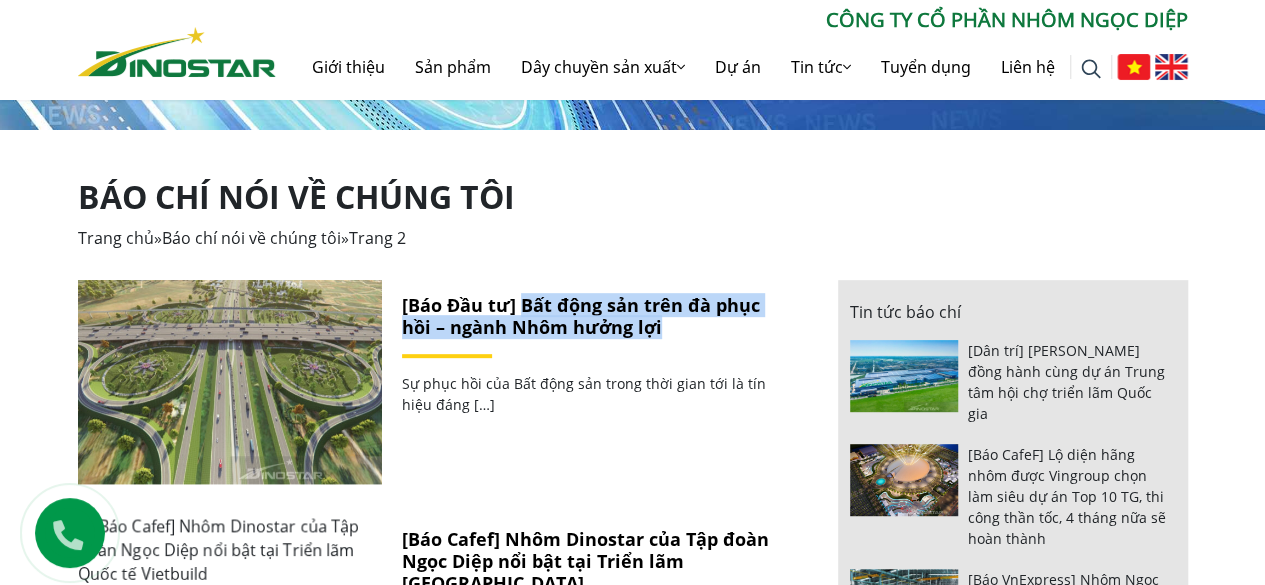 drag, startPoint x: 666, startPoint y: 326, endPoint x: 522, endPoint y: 303, distance: 145.82524 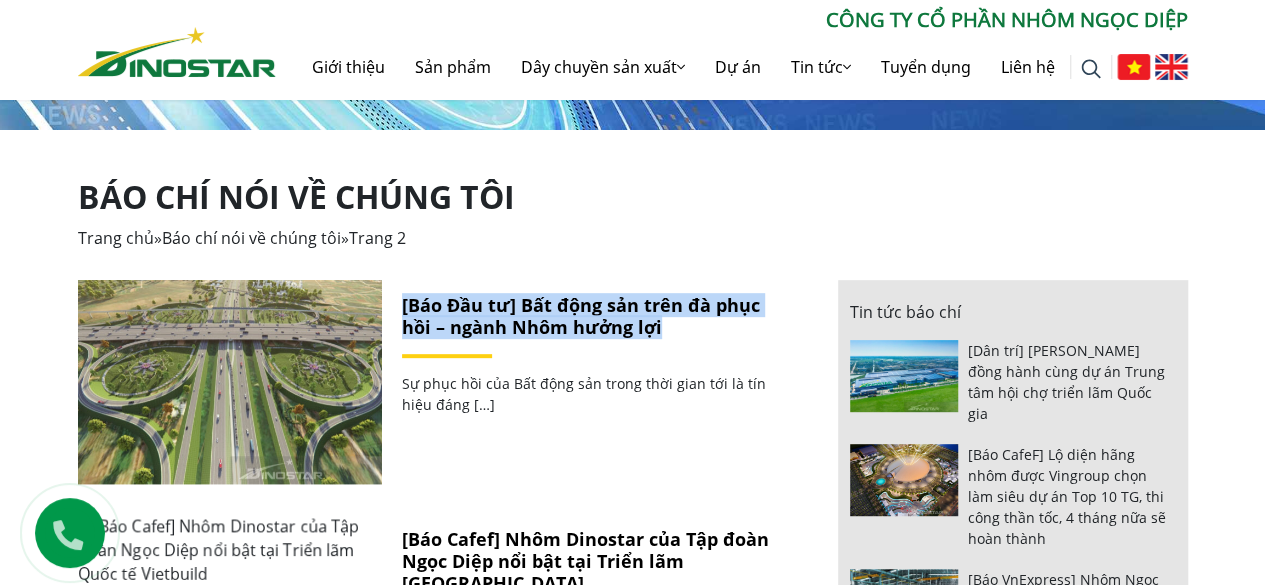 drag, startPoint x: 661, startPoint y: 328, endPoint x: 384, endPoint y: 303, distance: 278.1259 